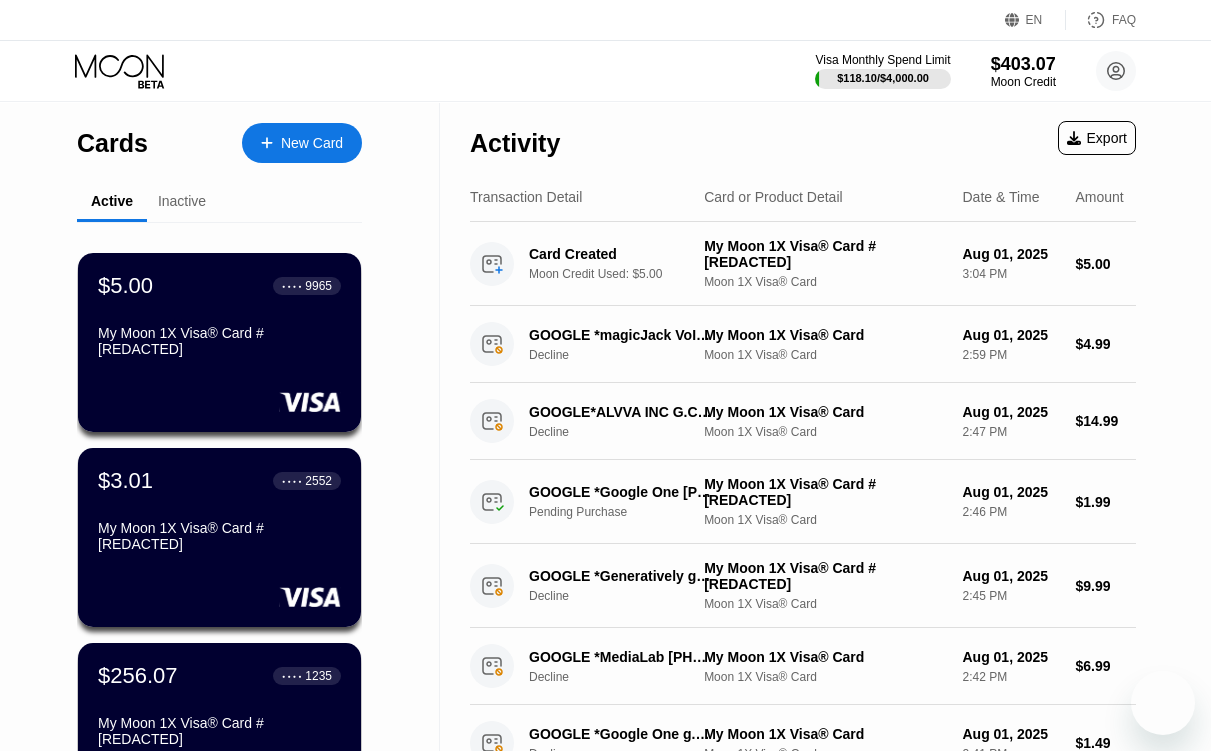 scroll, scrollTop: 0, scrollLeft: 0, axis: both 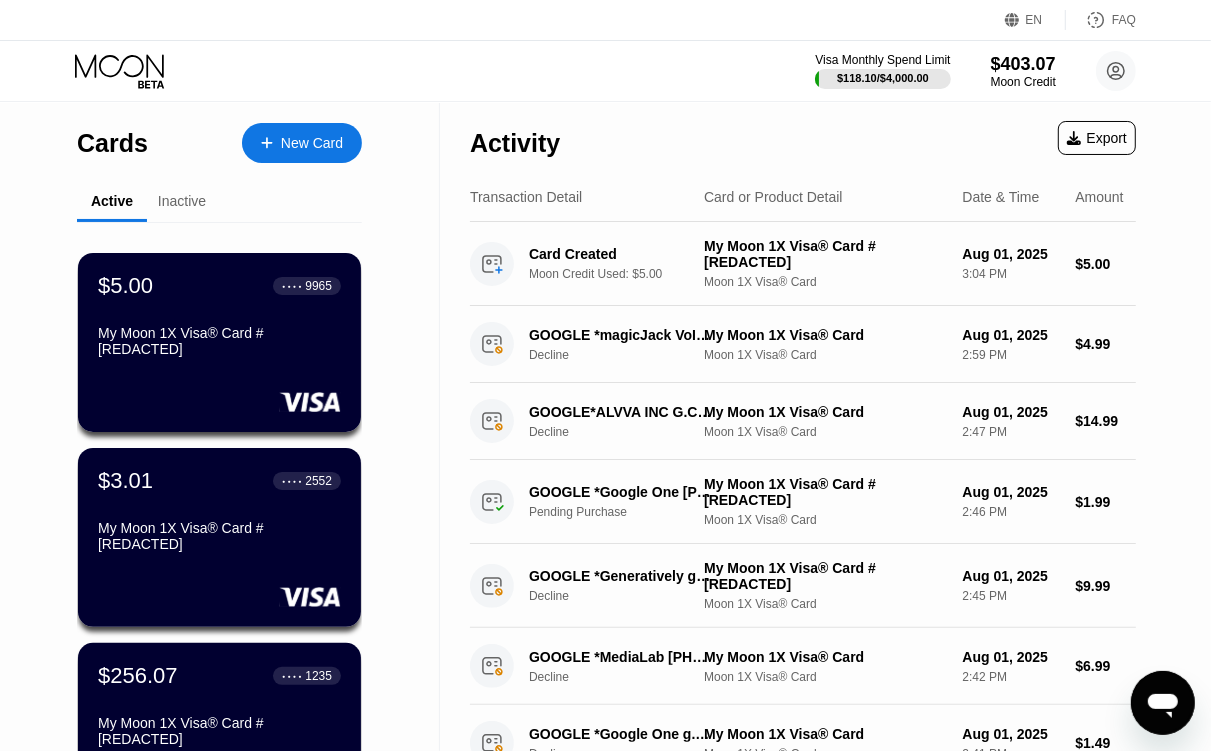 click on "New Card" at bounding box center [312, 143] 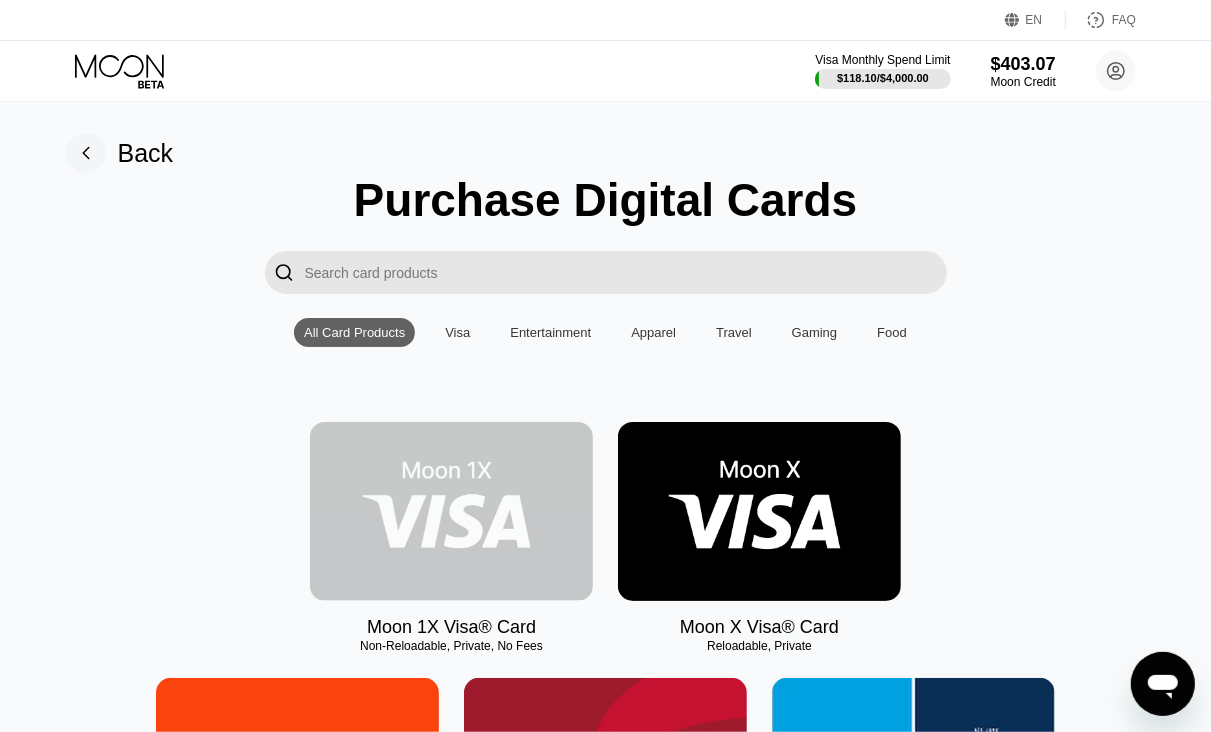 click at bounding box center (451, 511) 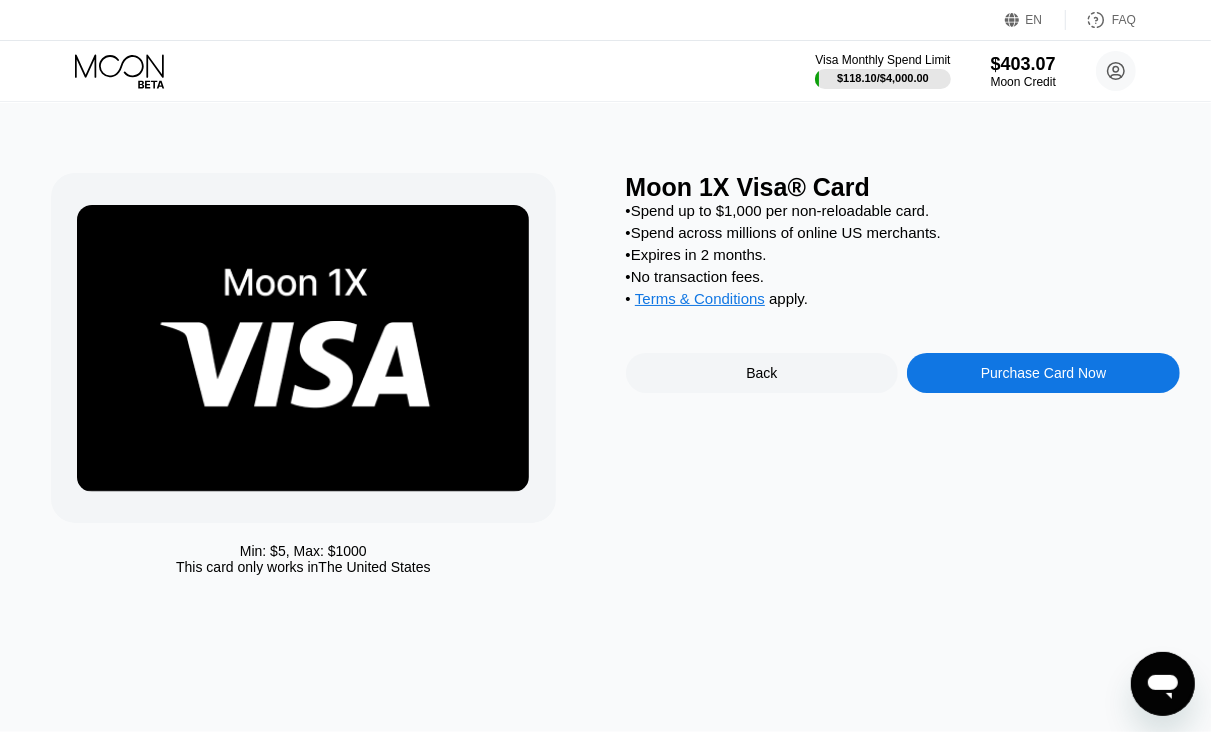 drag, startPoint x: 1088, startPoint y: 425, endPoint x: 1096, endPoint y: 380, distance: 45.705578 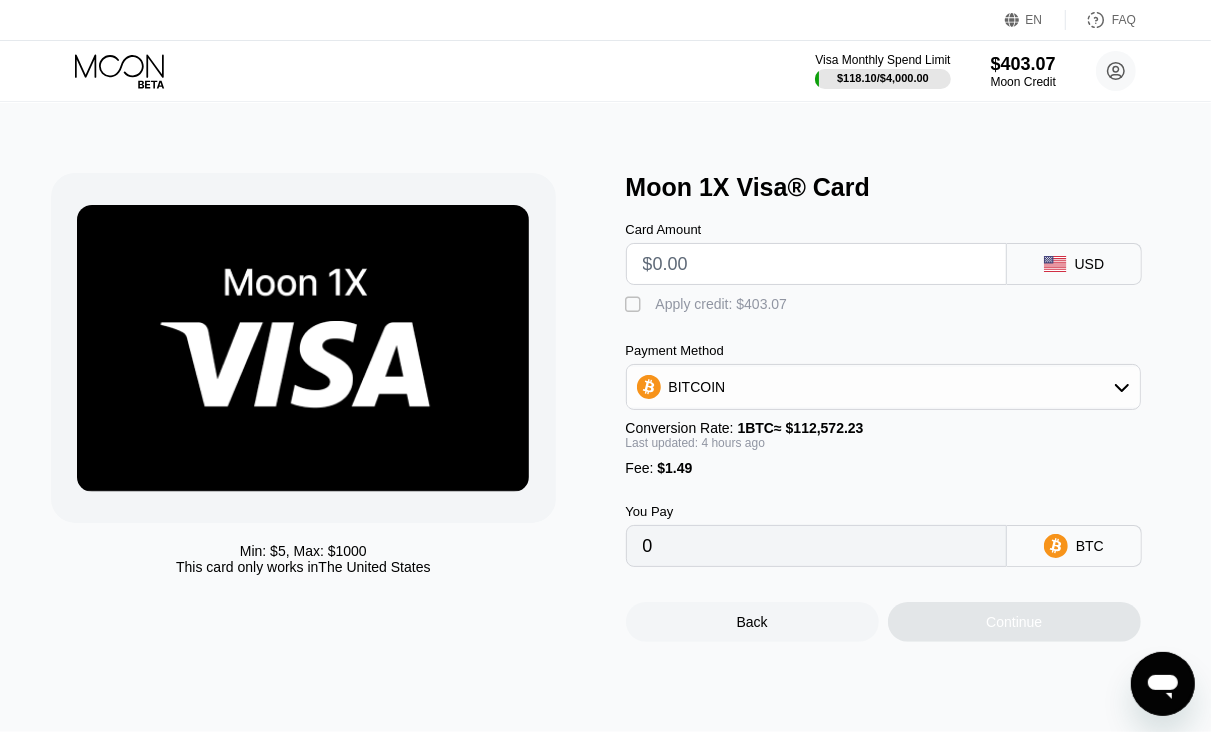 click on "Card Amount" at bounding box center [816, 229] 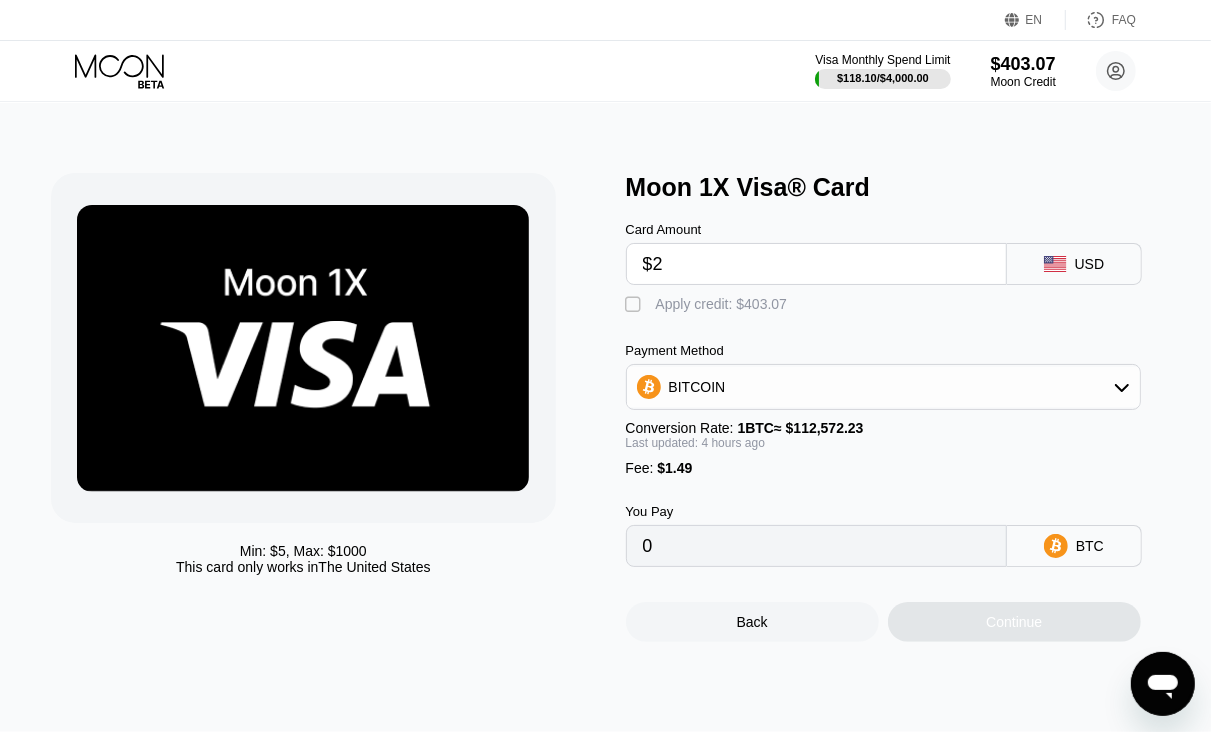 type on "0.00003095" 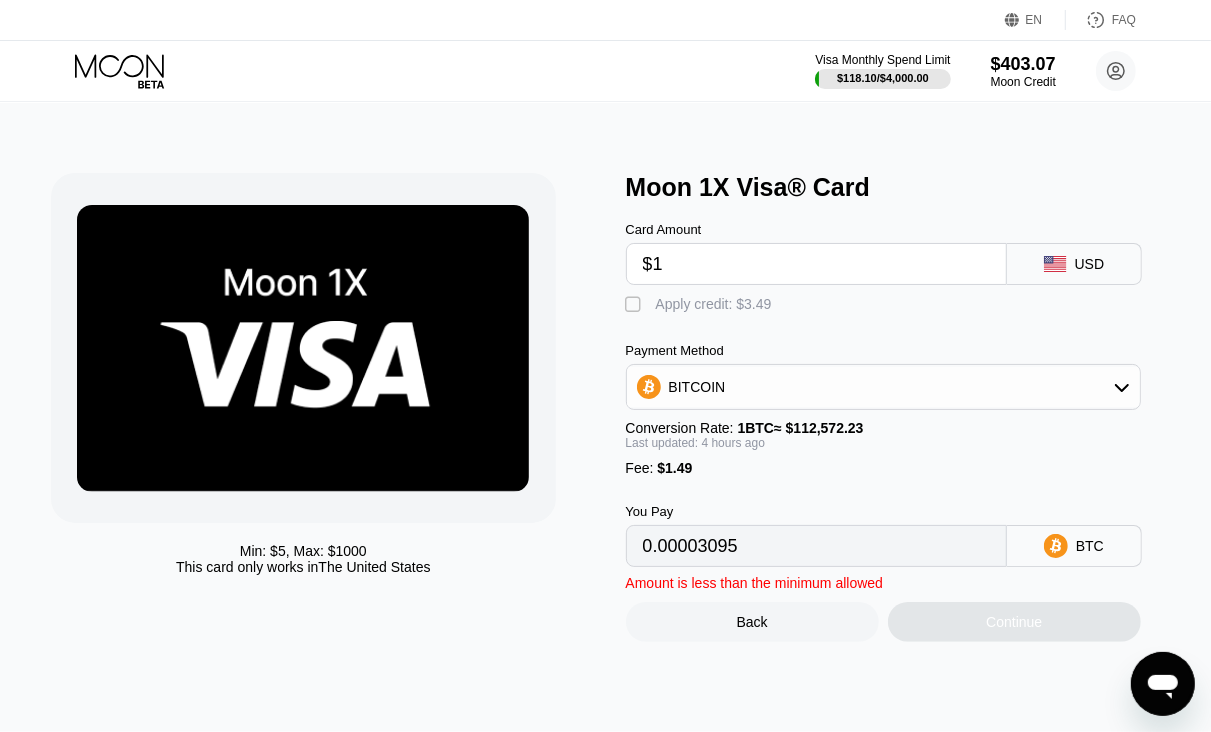 type on "$12" 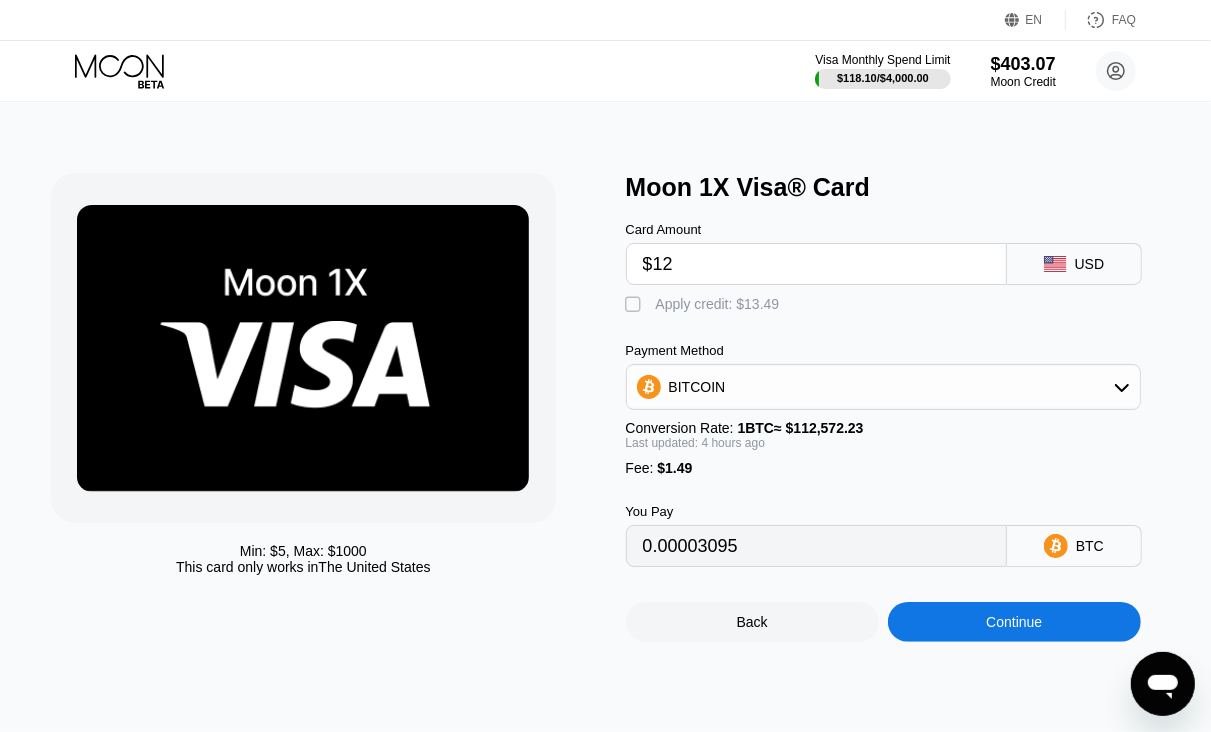 type on "0.00011960" 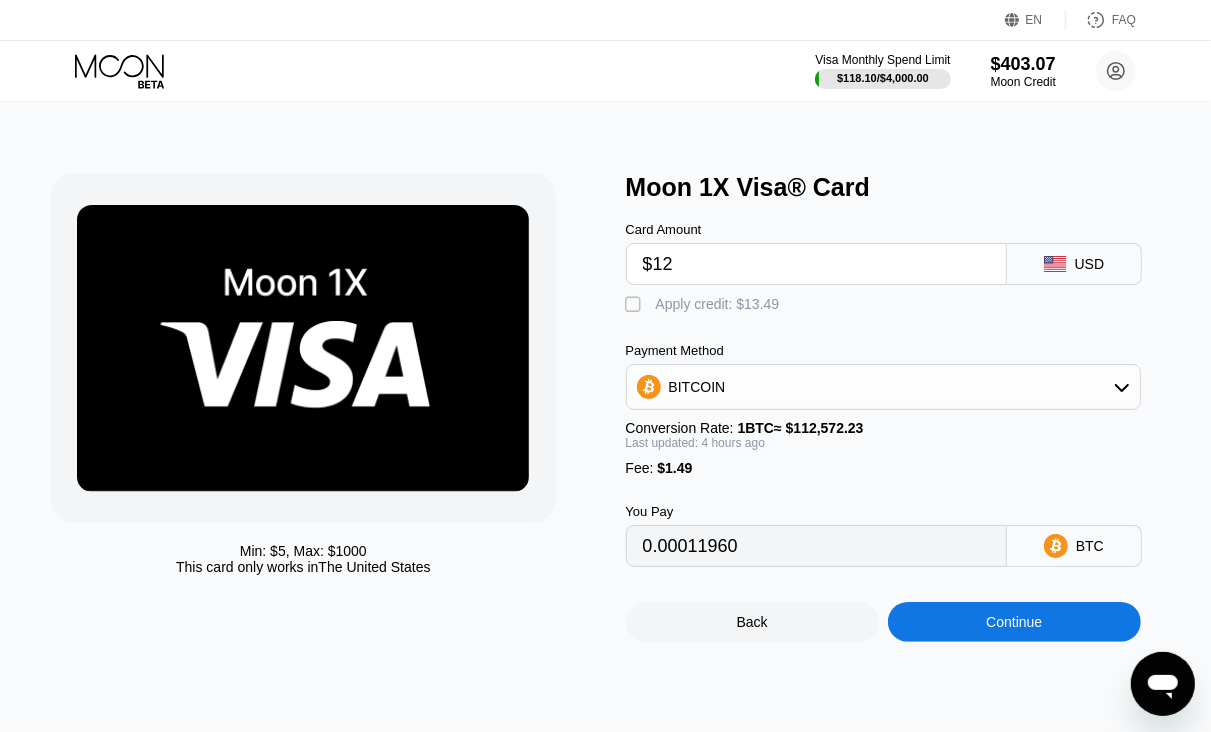 type on "$12" 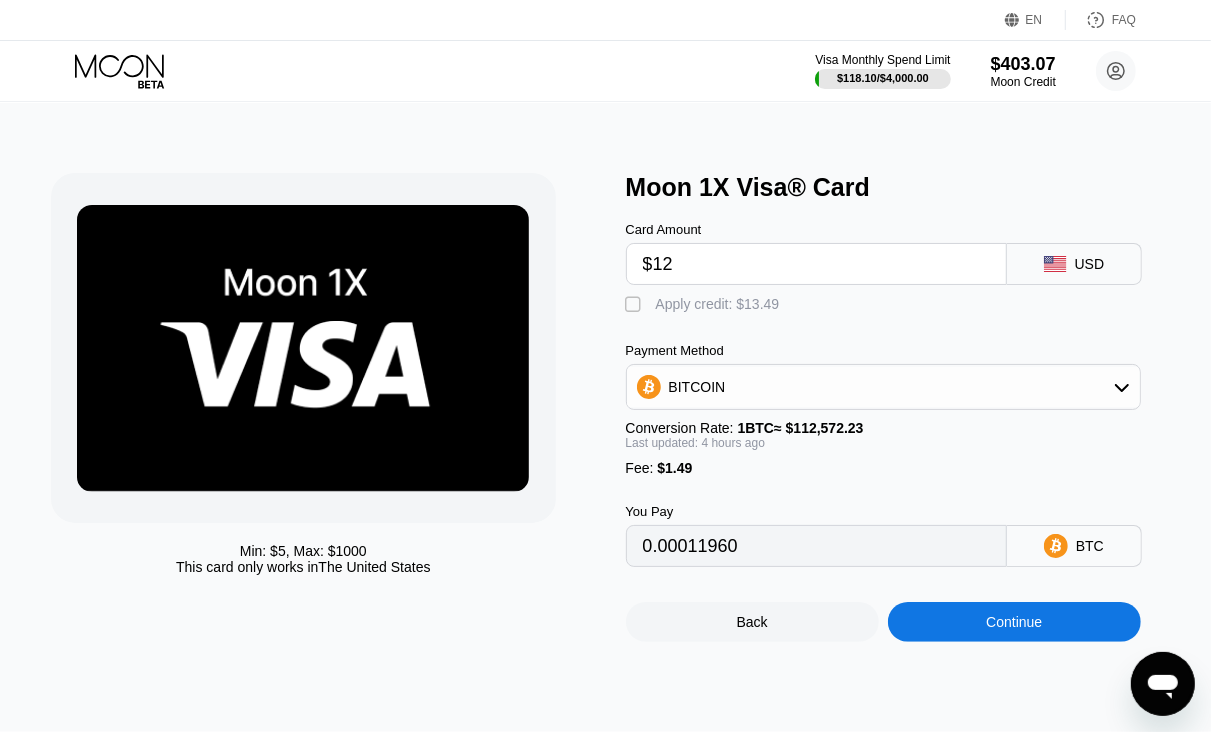 click on "Apply credit: $13.49" at bounding box center (718, 304) 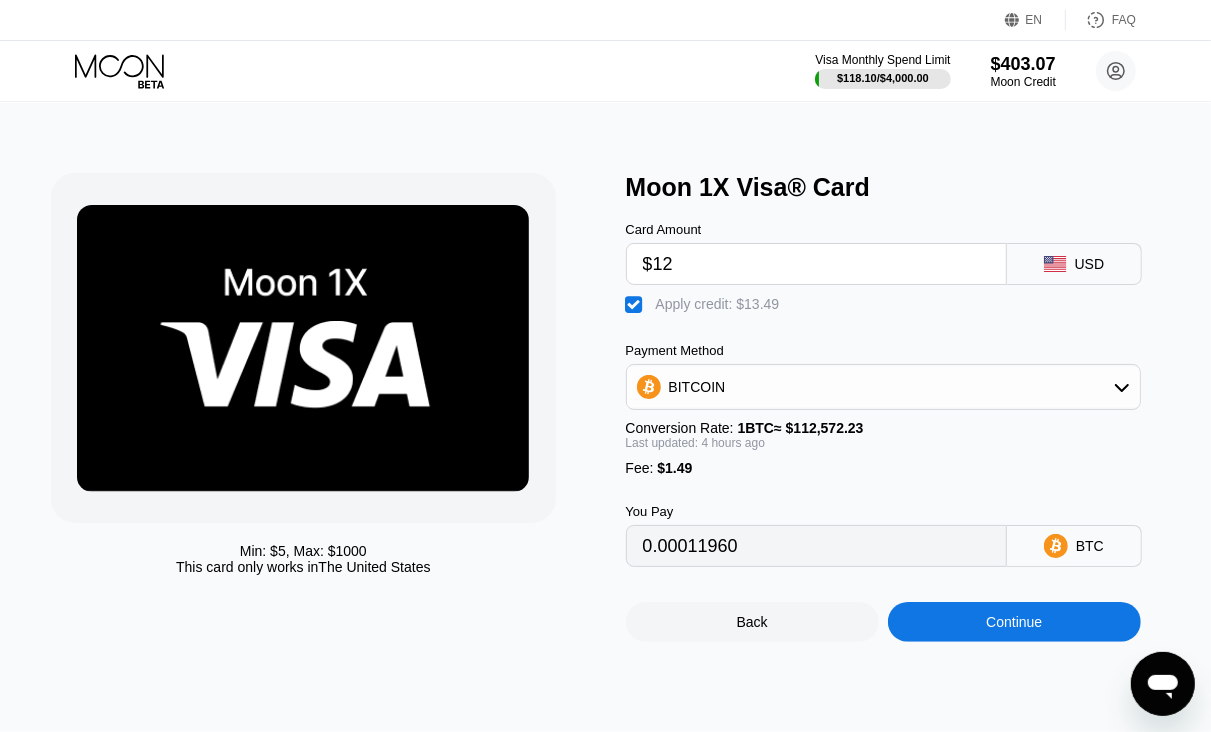 type on "0" 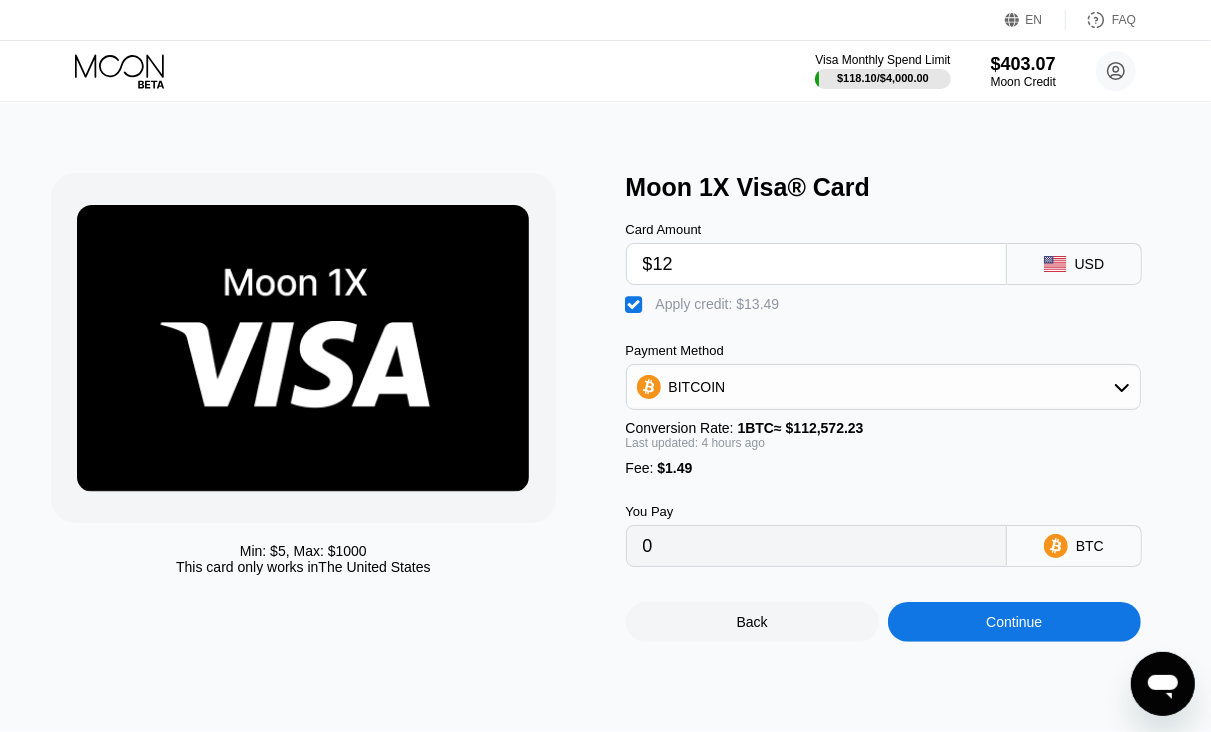 click on "Continue" at bounding box center [1014, 622] 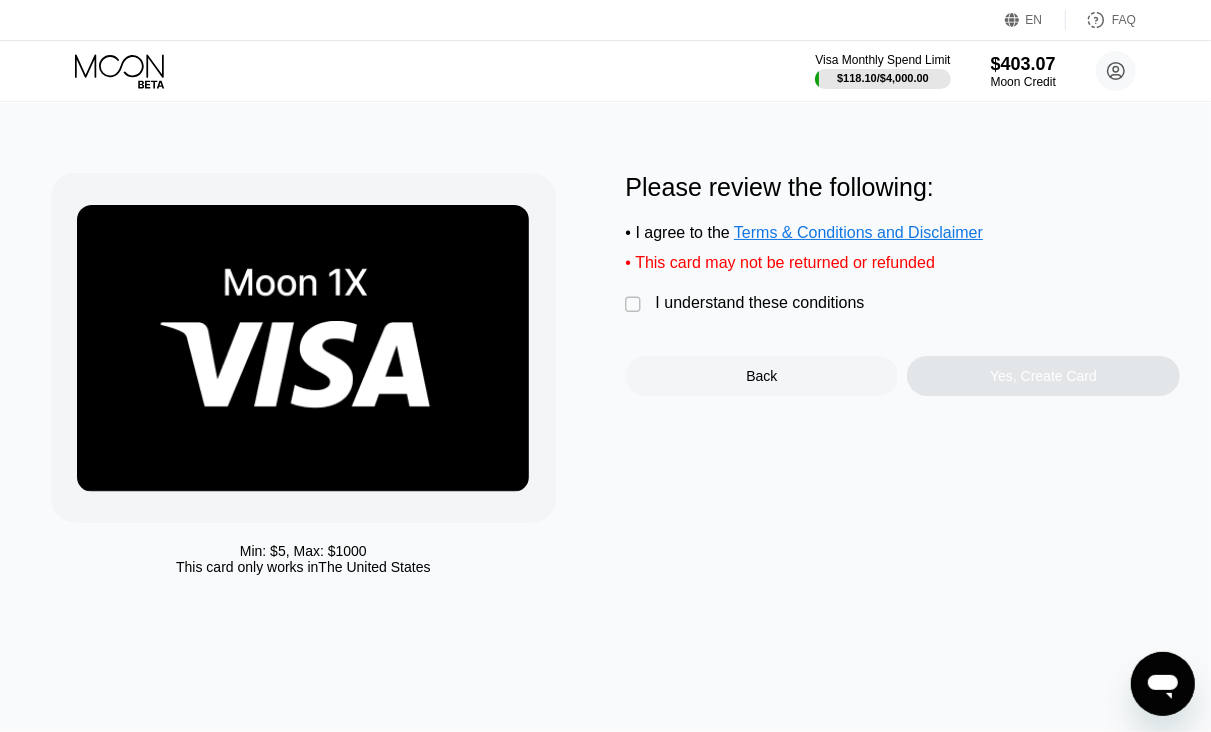 click on "I understand these conditions" at bounding box center (760, 303) 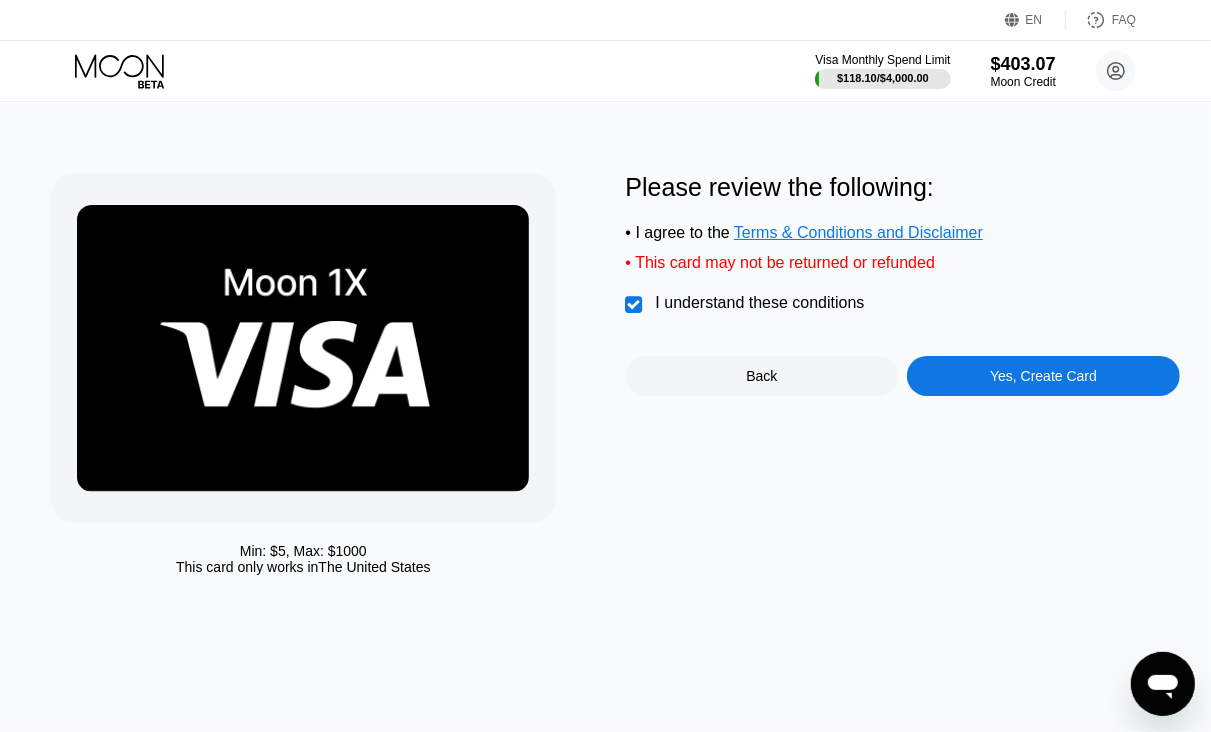 click on "Yes, Create Card" at bounding box center (1043, 376) 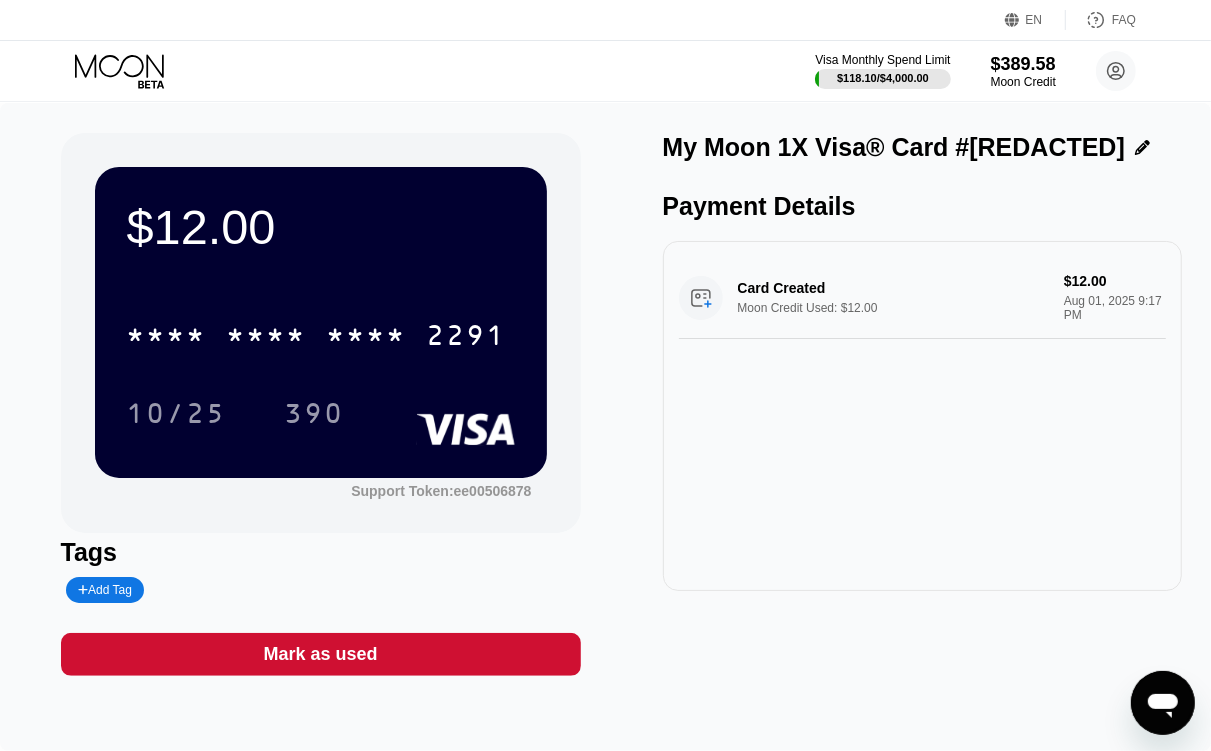 click on "2291" at bounding box center [467, 338] 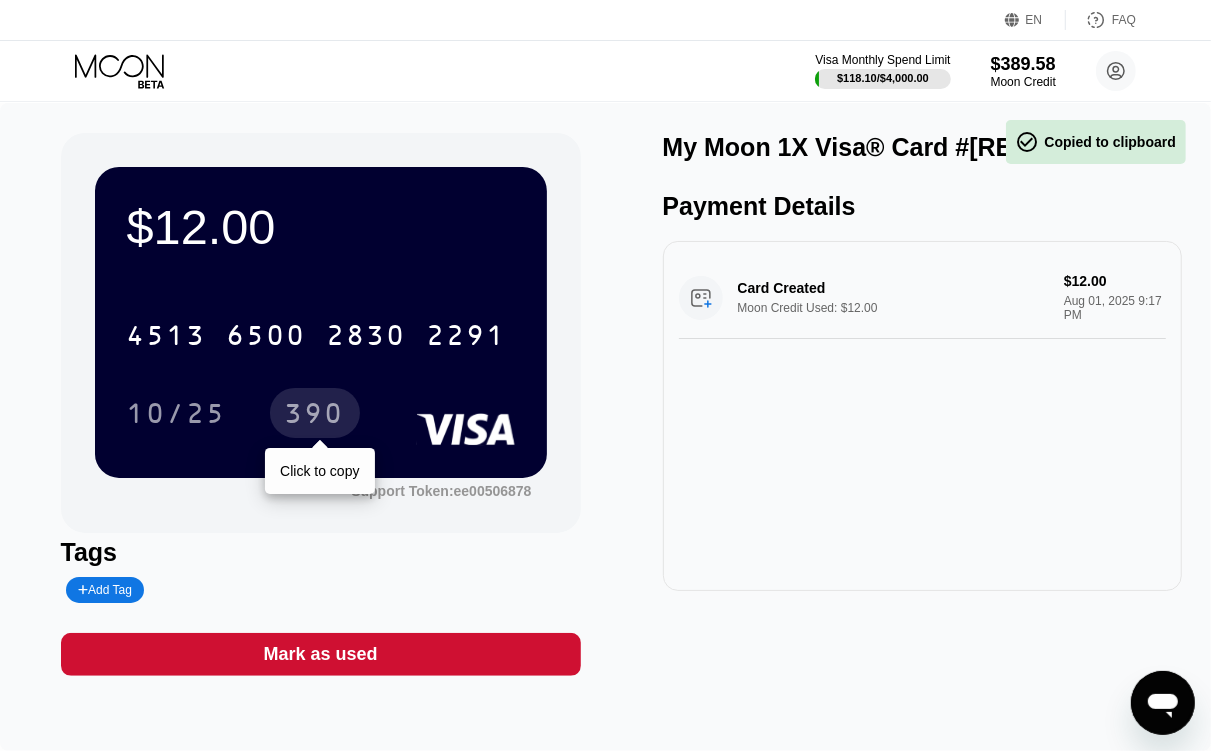 drag, startPoint x: 331, startPoint y: 401, endPoint x: 341, endPoint y: 397, distance: 10.770329 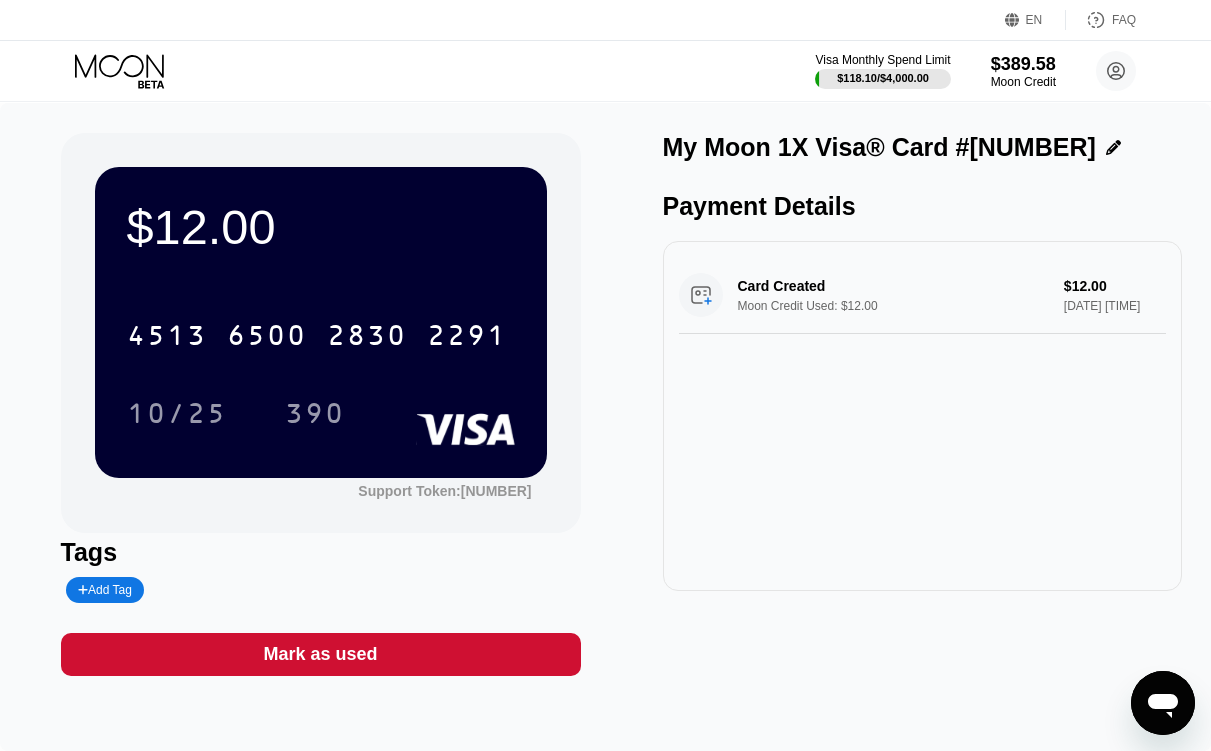 scroll, scrollTop: 0, scrollLeft: 0, axis: both 